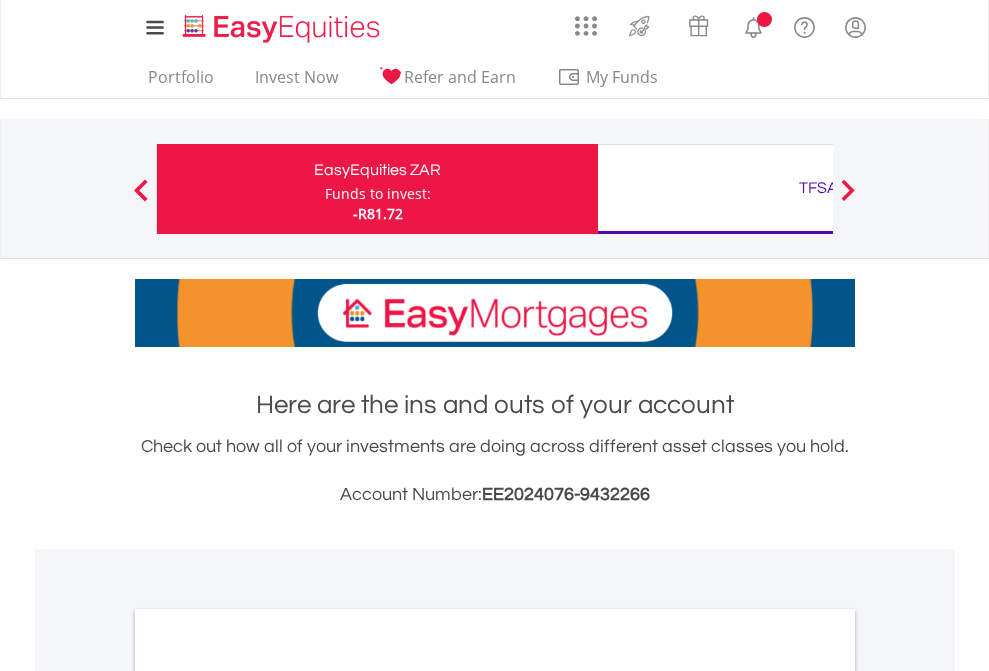 scroll, scrollTop: 0, scrollLeft: 0, axis: both 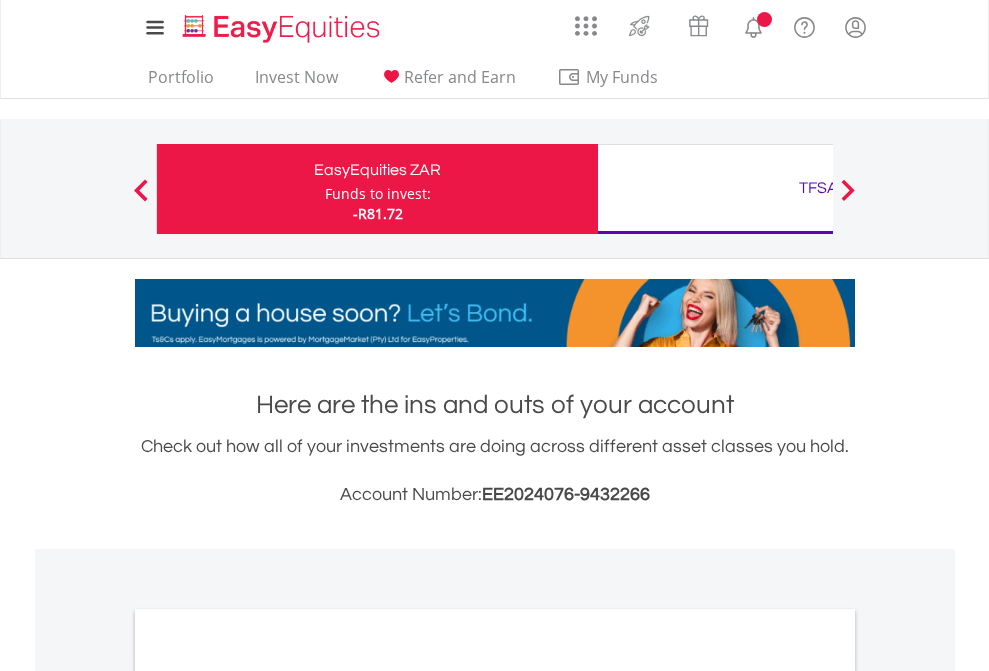 click on "Funds to invest:" at bounding box center (378, 194) 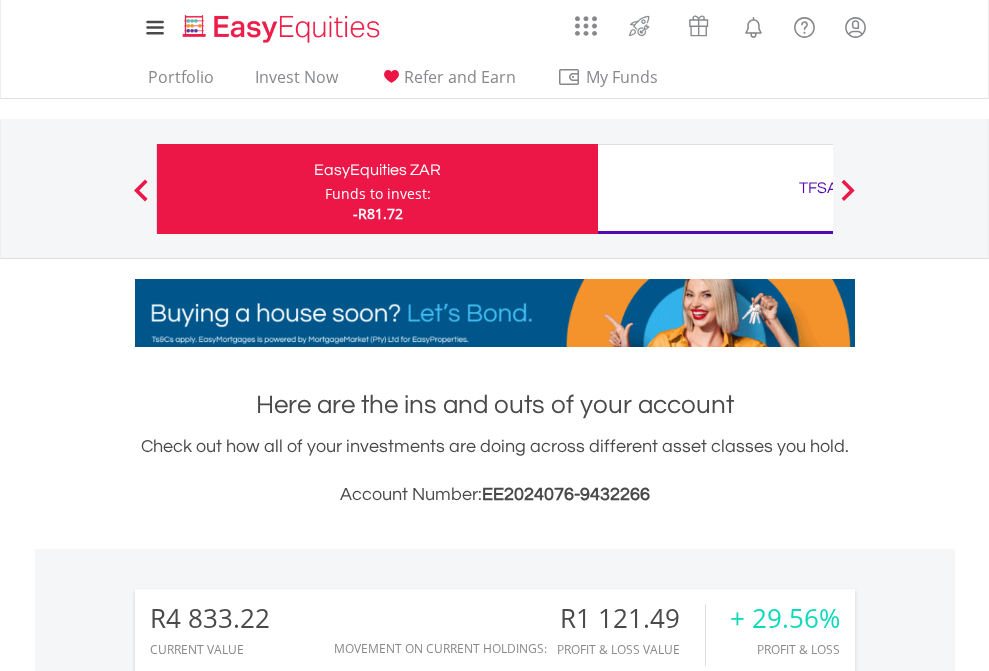 scroll, scrollTop: 999808, scrollLeft: 999687, axis: both 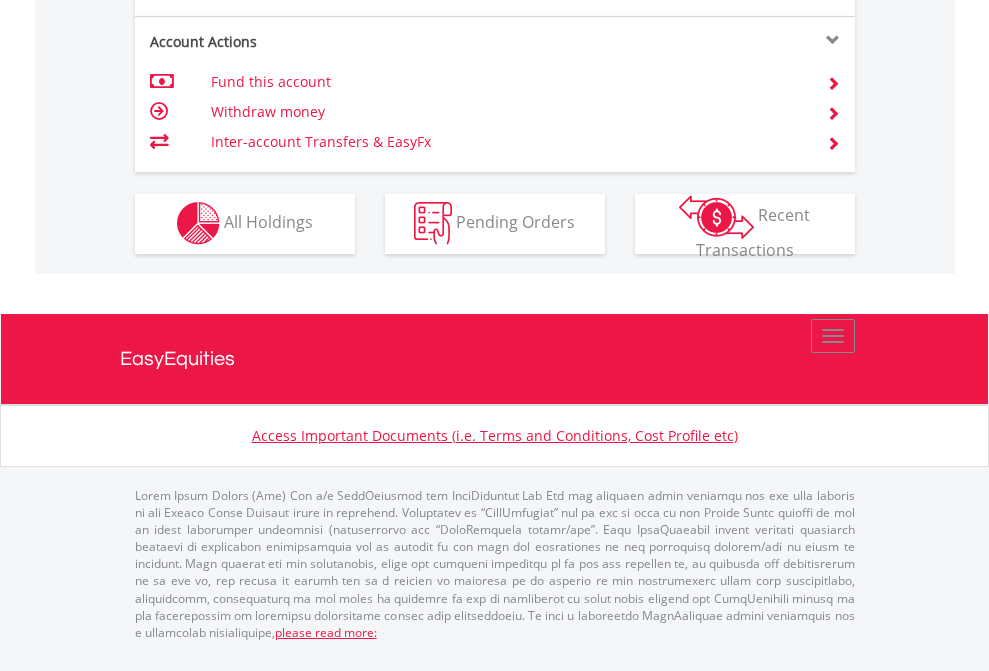 click on "Investment types" at bounding box center (706, -357) 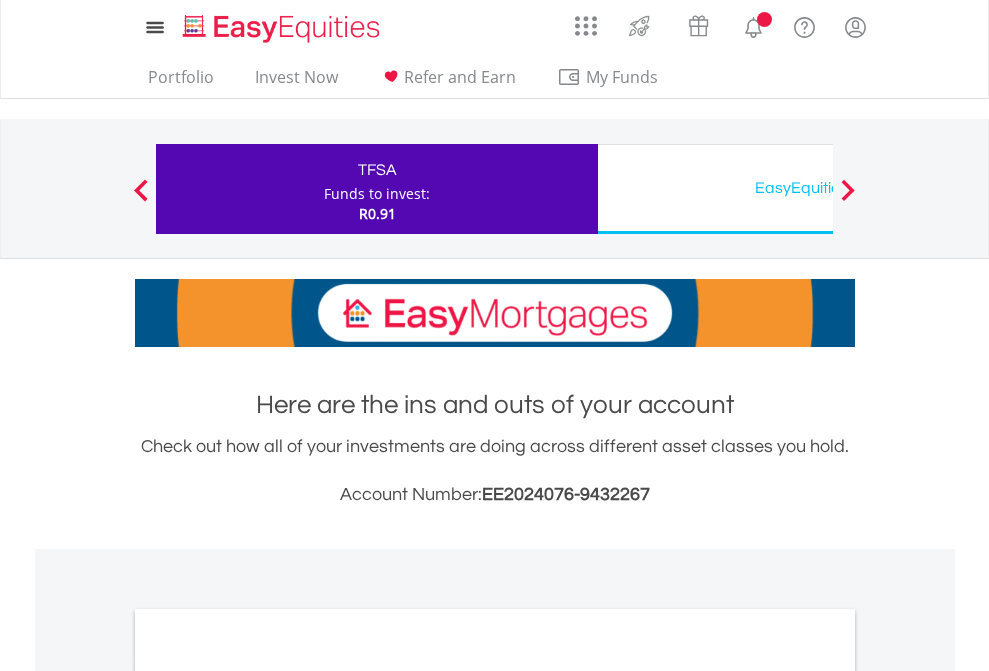 scroll, scrollTop: 0, scrollLeft: 0, axis: both 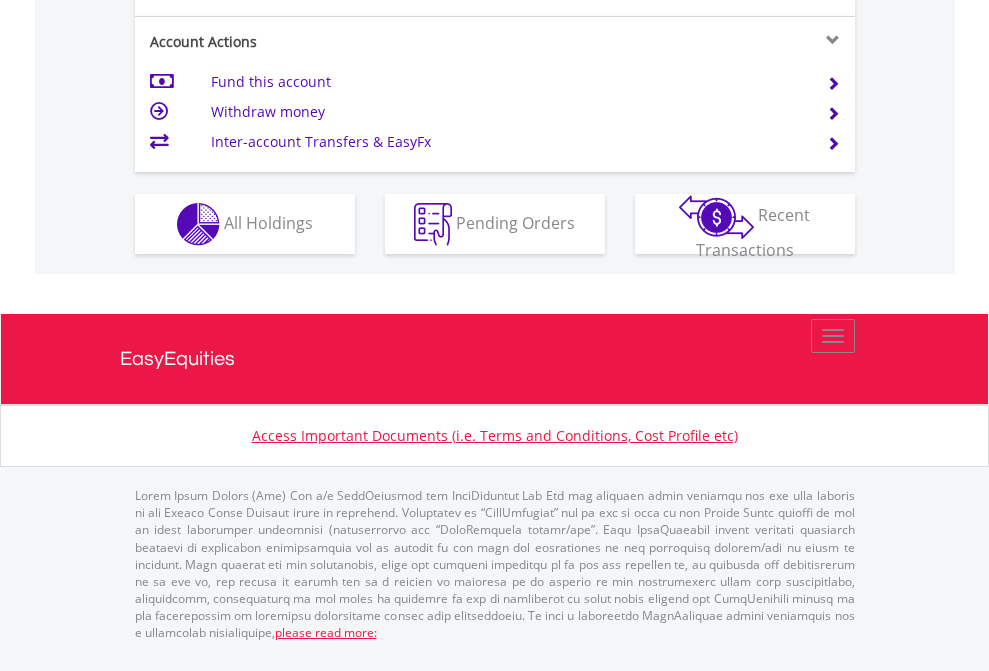 click on "Investment types" at bounding box center (706, -337) 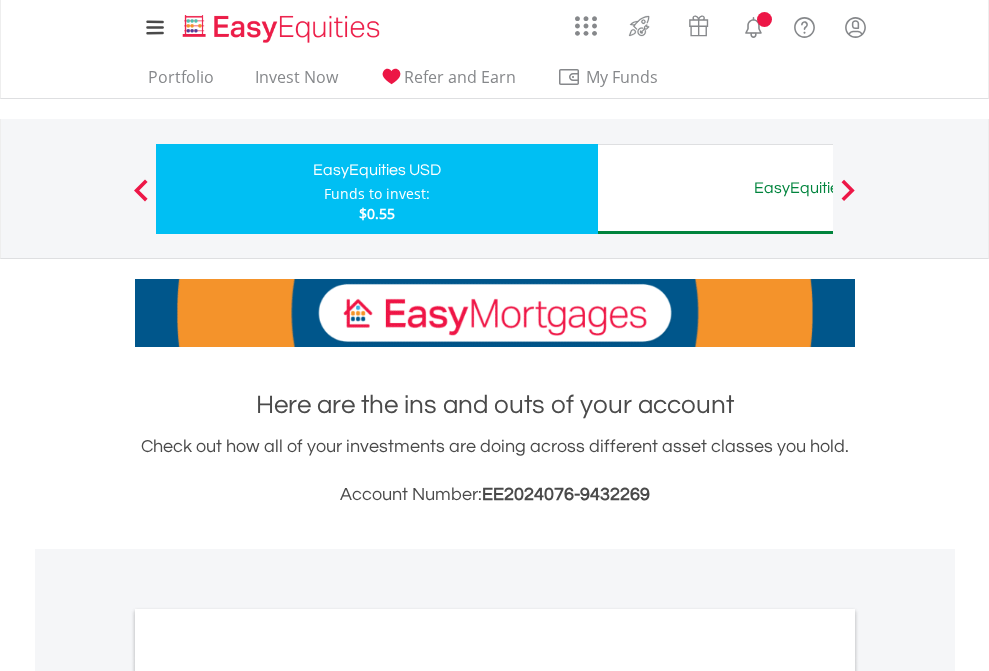 scroll, scrollTop: 0, scrollLeft: 0, axis: both 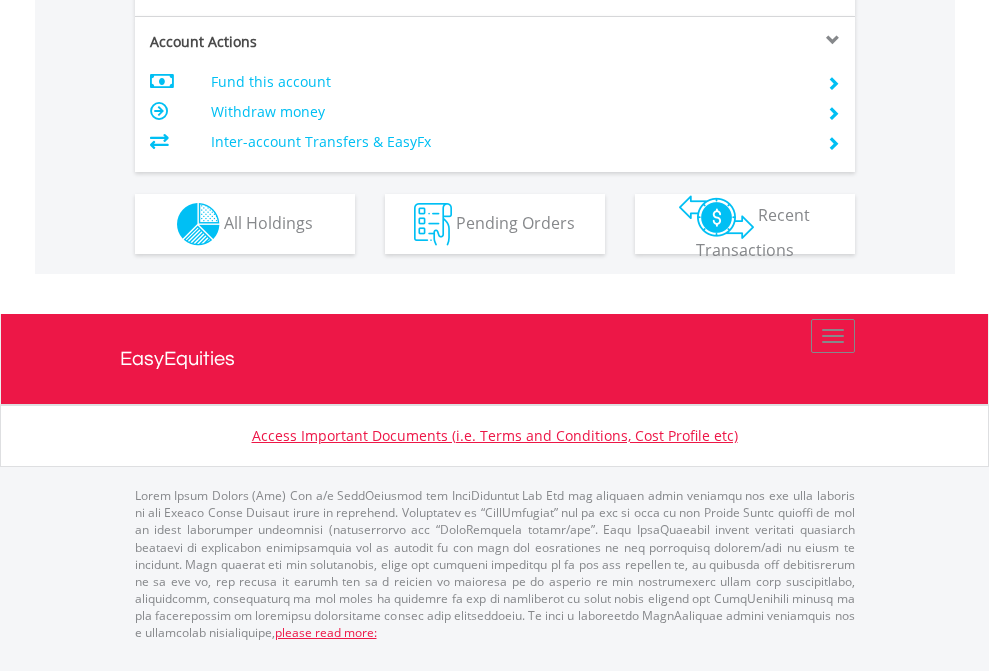 click on "Investment types" at bounding box center [706, -337] 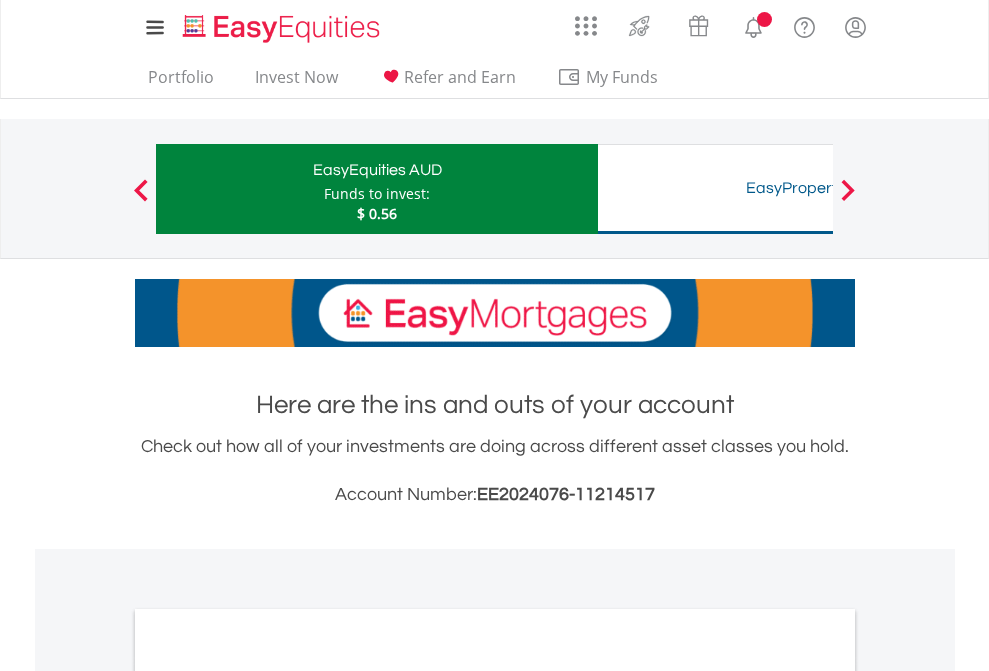 scroll, scrollTop: 0, scrollLeft: 0, axis: both 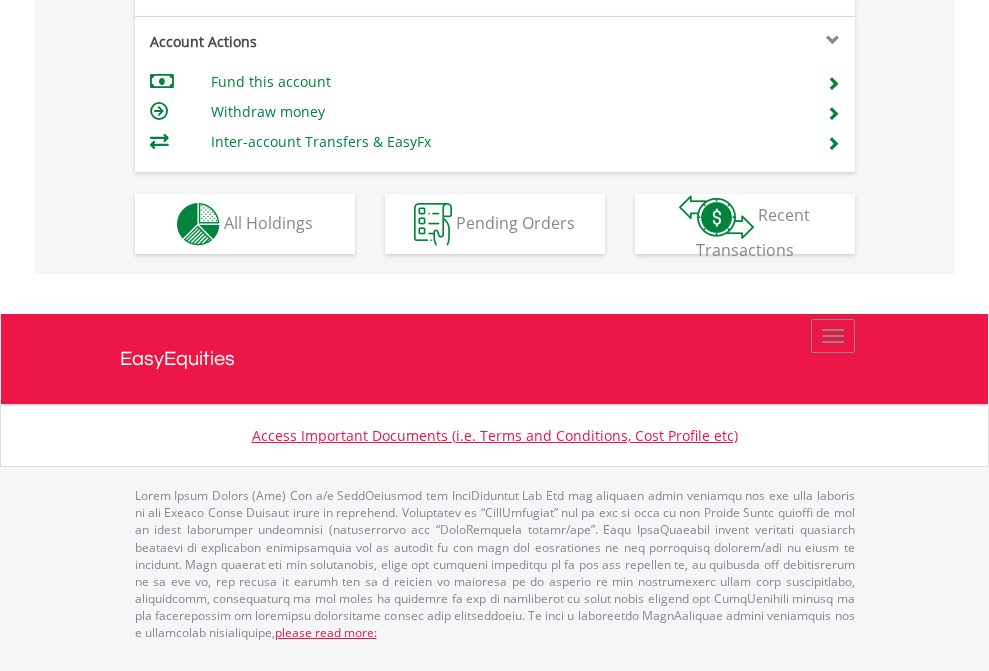 click on "Investment types" at bounding box center (706, -337) 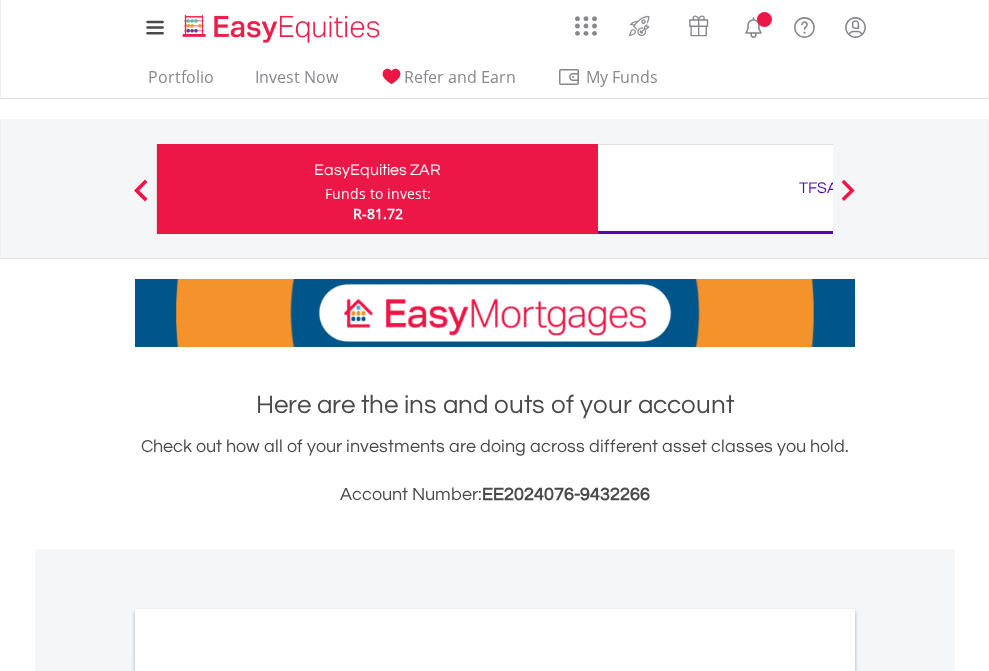 scroll, scrollTop: 0, scrollLeft: 0, axis: both 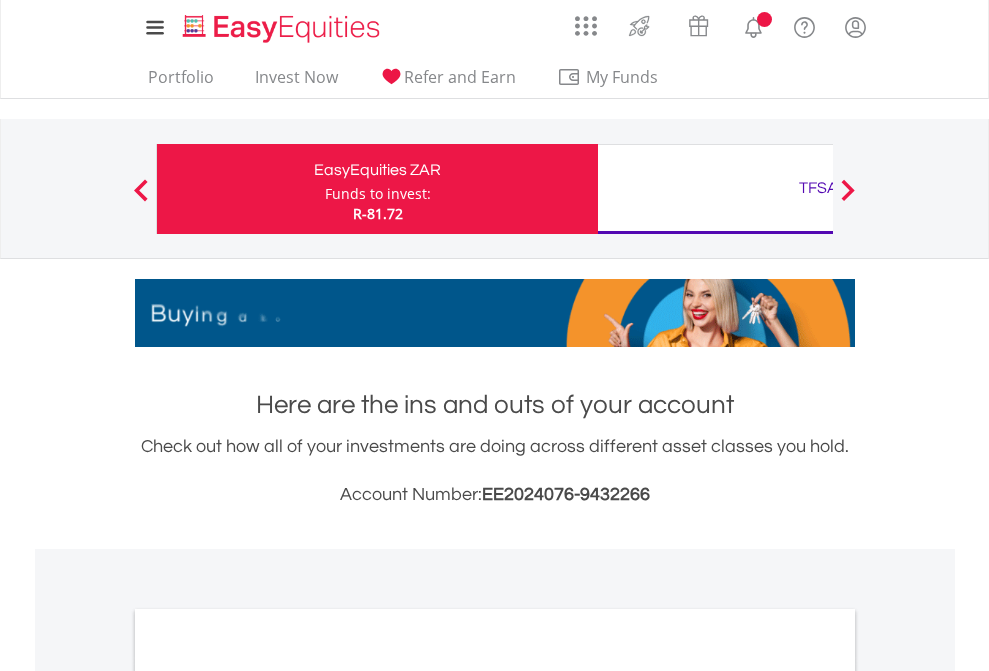 click on "All Holdings" at bounding box center [268, 1096] 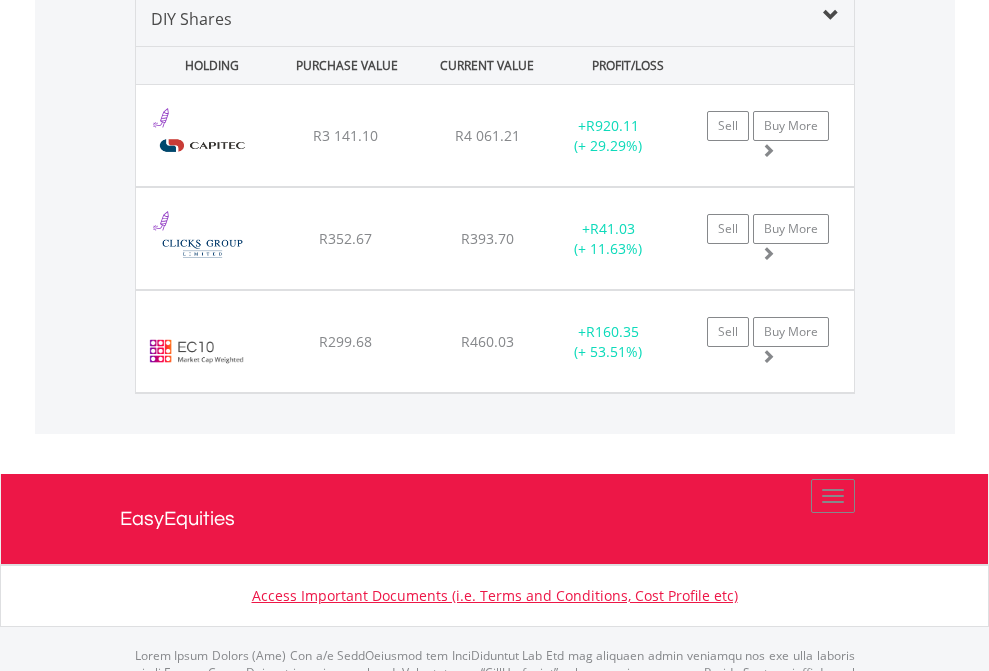 scroll, scrollTop: 1933, scrollLeft: 0, axis: vertical 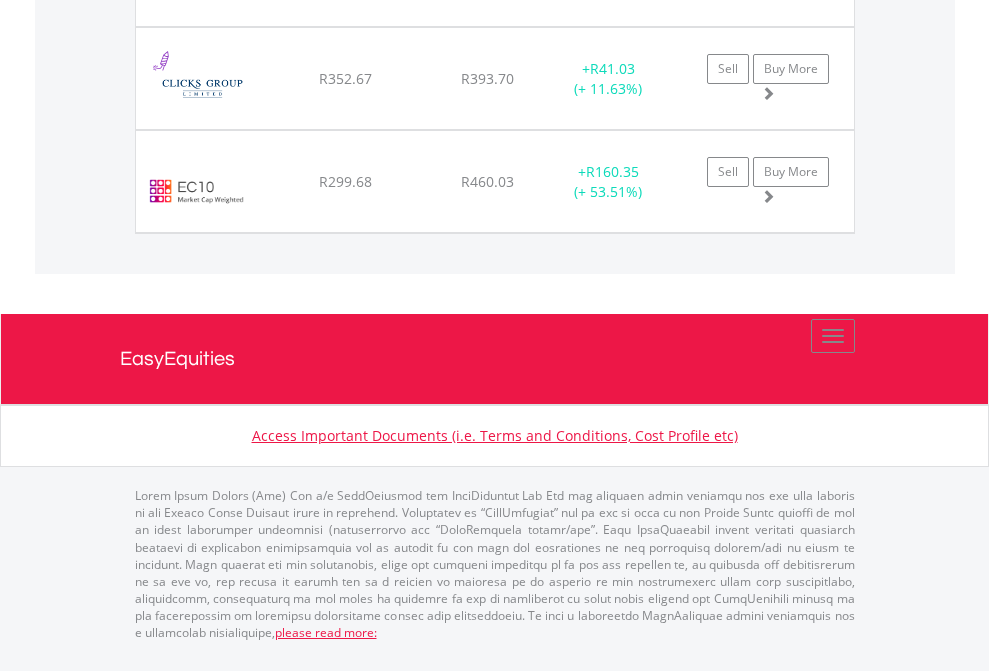 click on "TFSA" at bounding box center (818, -1174) 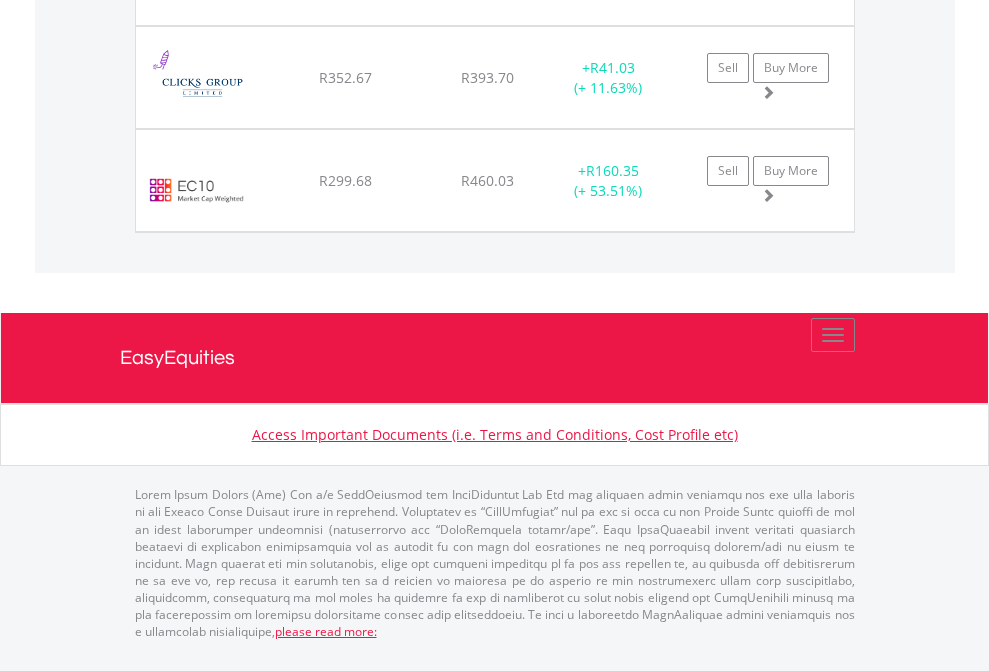 scroll, scrollTop: 144, scrollLeft: 0, axis: vertical 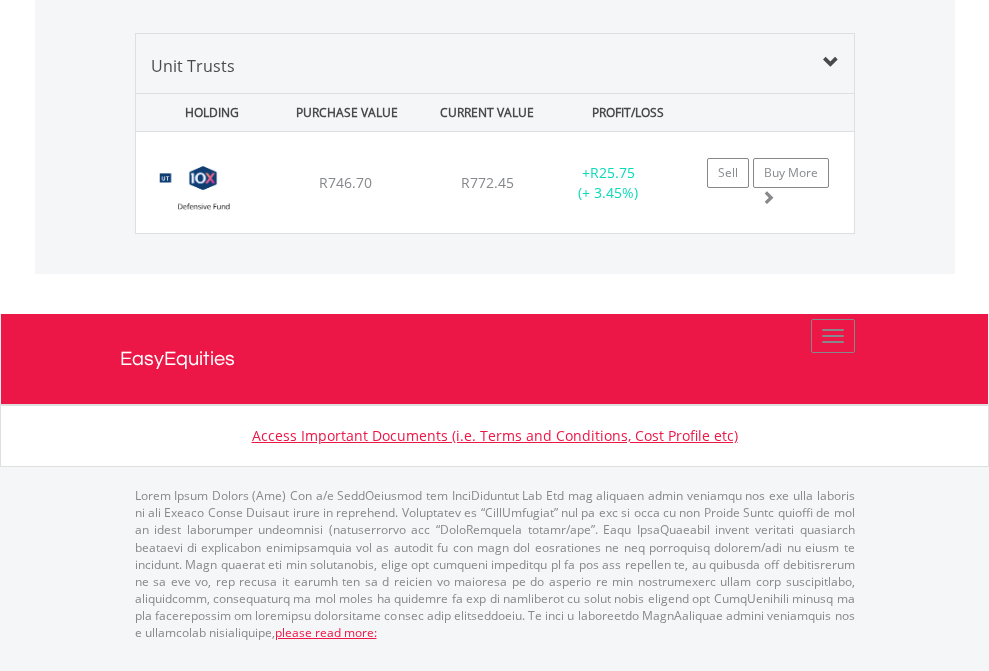 click on "EasyEquities USD" at bounding box center [818, -967] 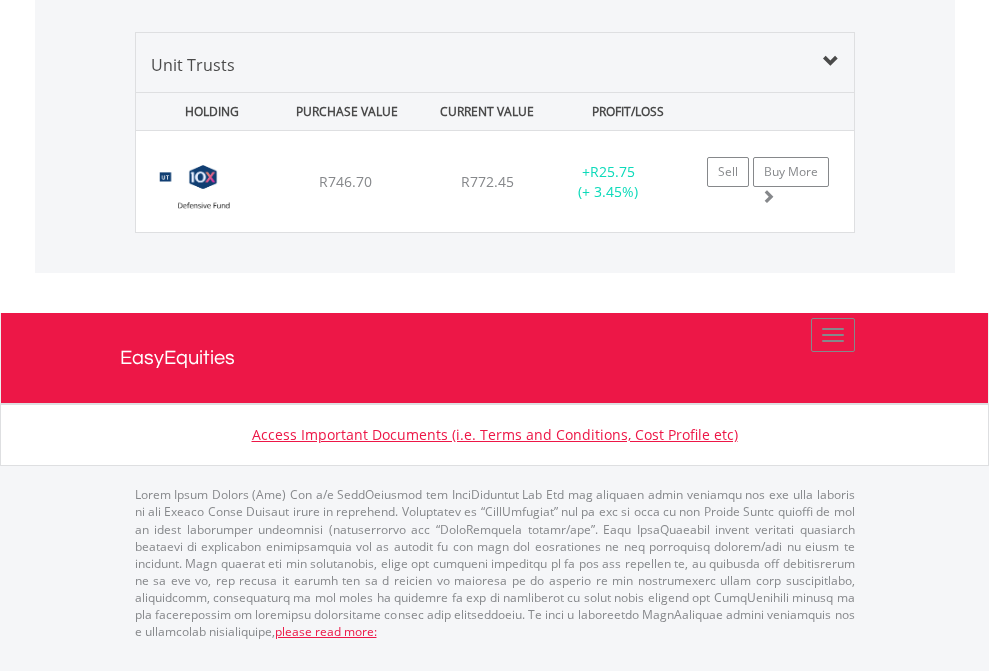 scroll, scrollTop: 144, scrollLeft: 0, axis: vertical 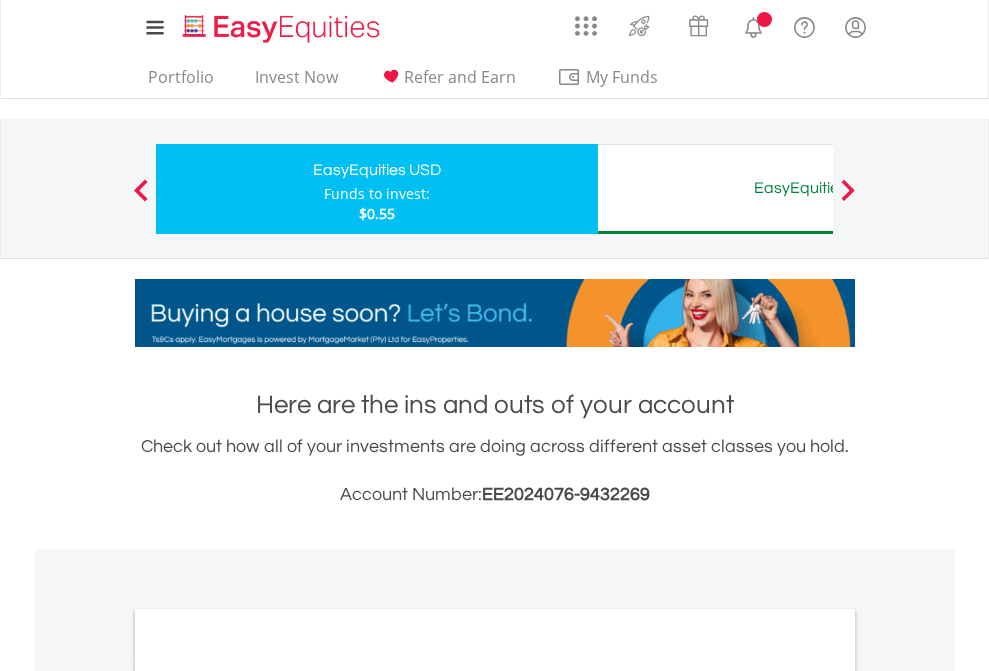 click on "All Holdings" at bounding box center (268, 1096) 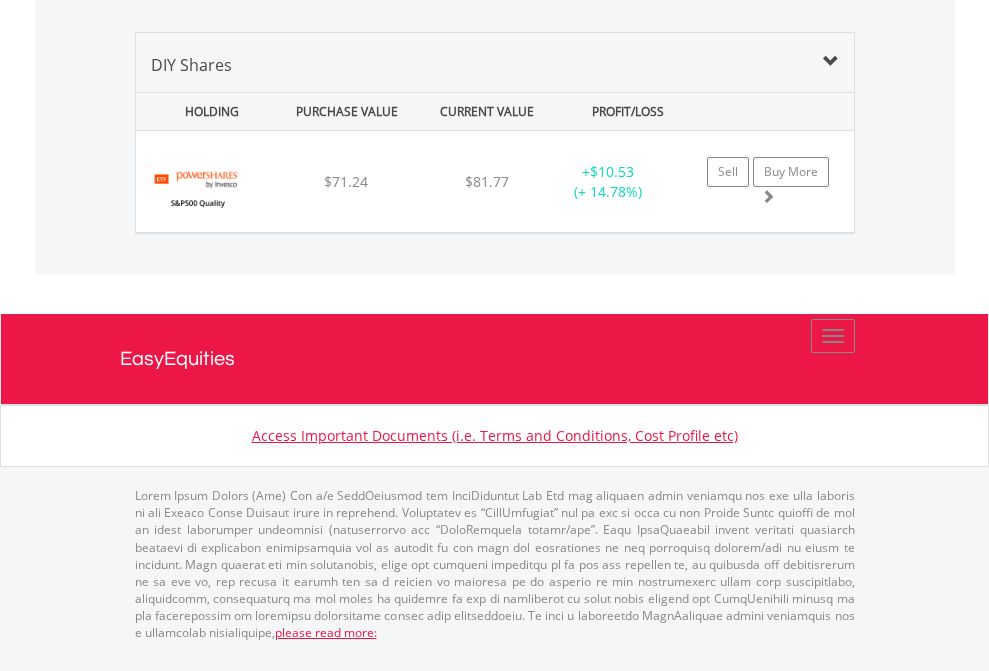 scroll, scrollTop: 1933, scrollLeft: 0, axis: vertical 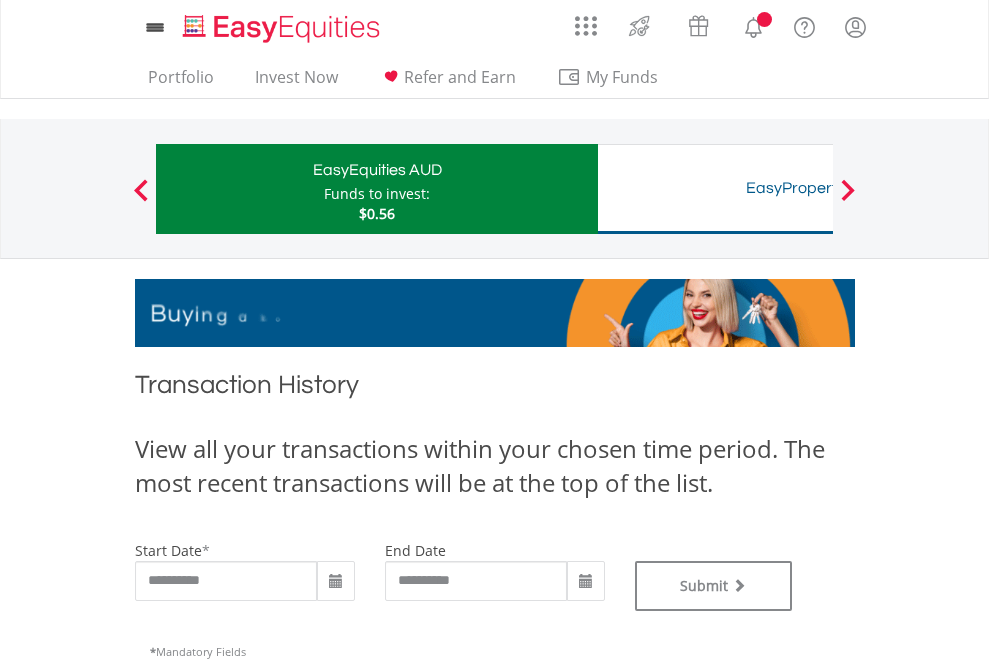 type on "**********" 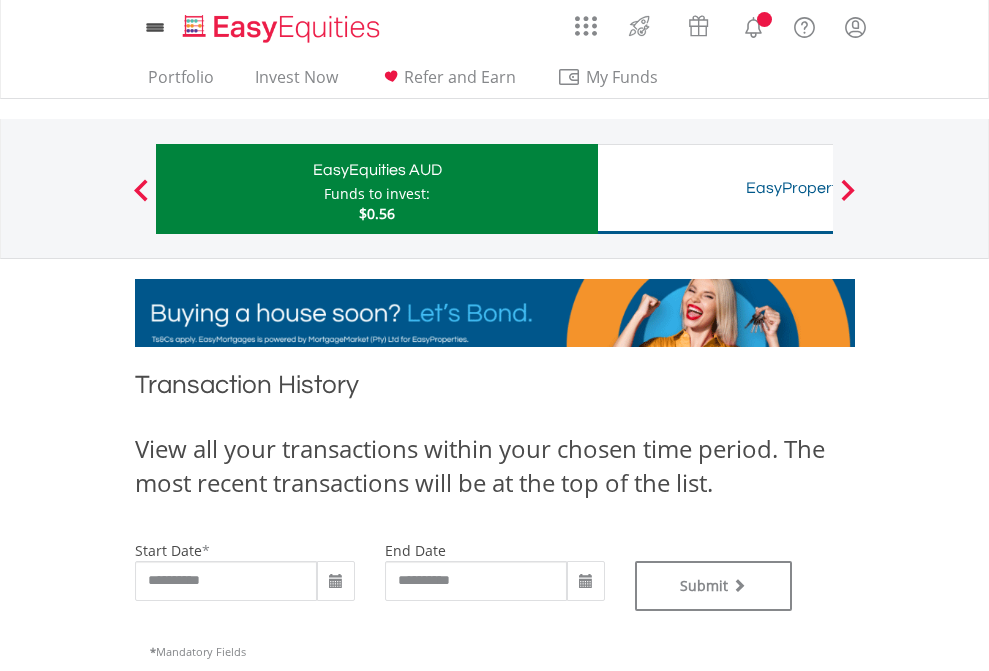 type on "**********" 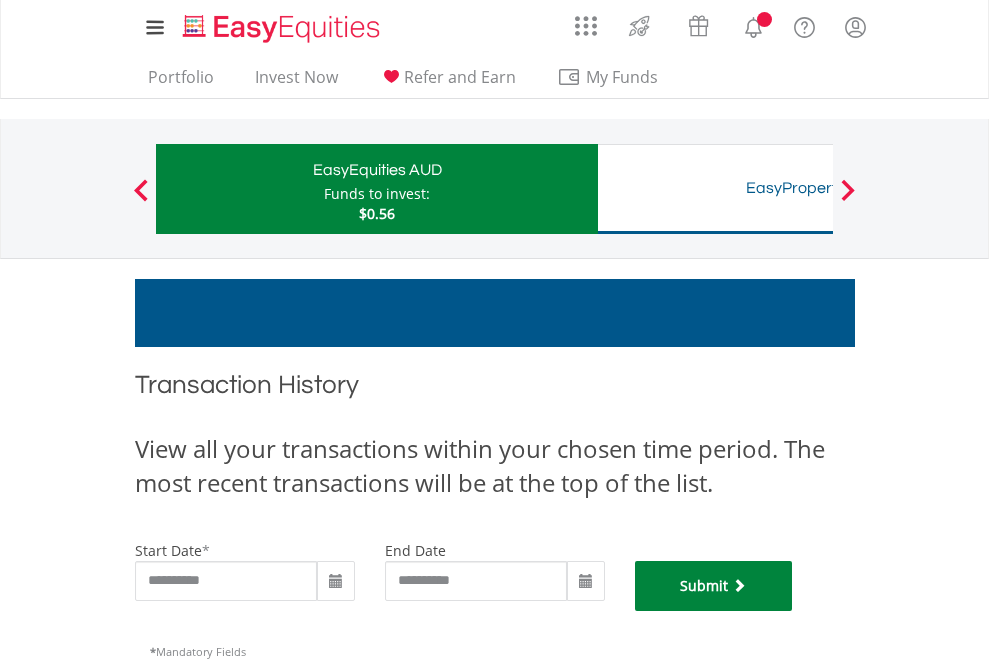 click on "Submit" at bounding box center [714, 586] 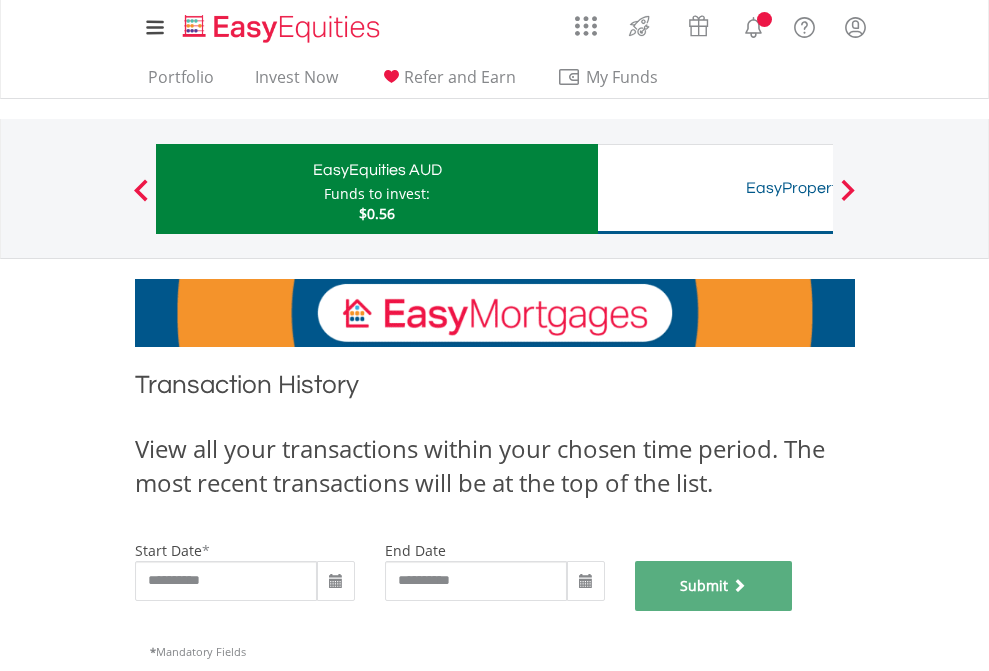 scroll, scrollTop: 811, scrollLeft: 0, axis: vertical 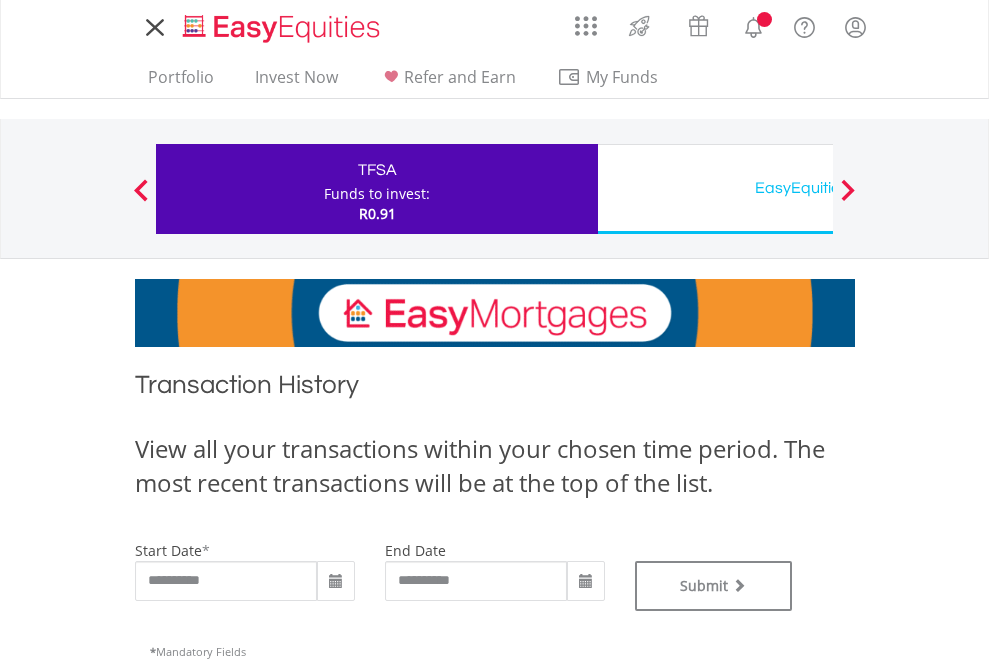 type on "**********" 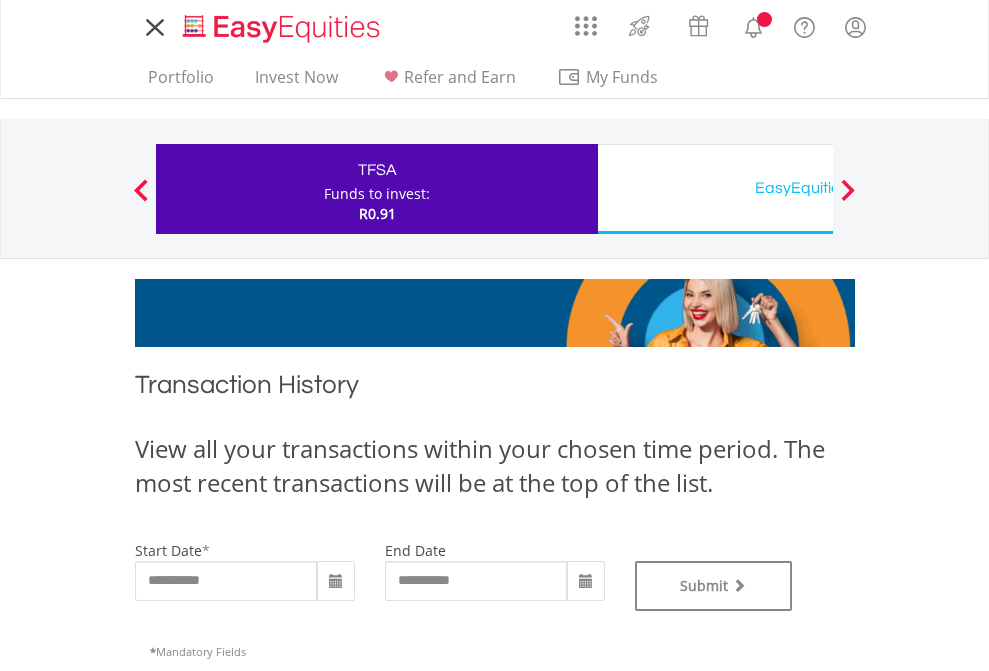 type on "**********" 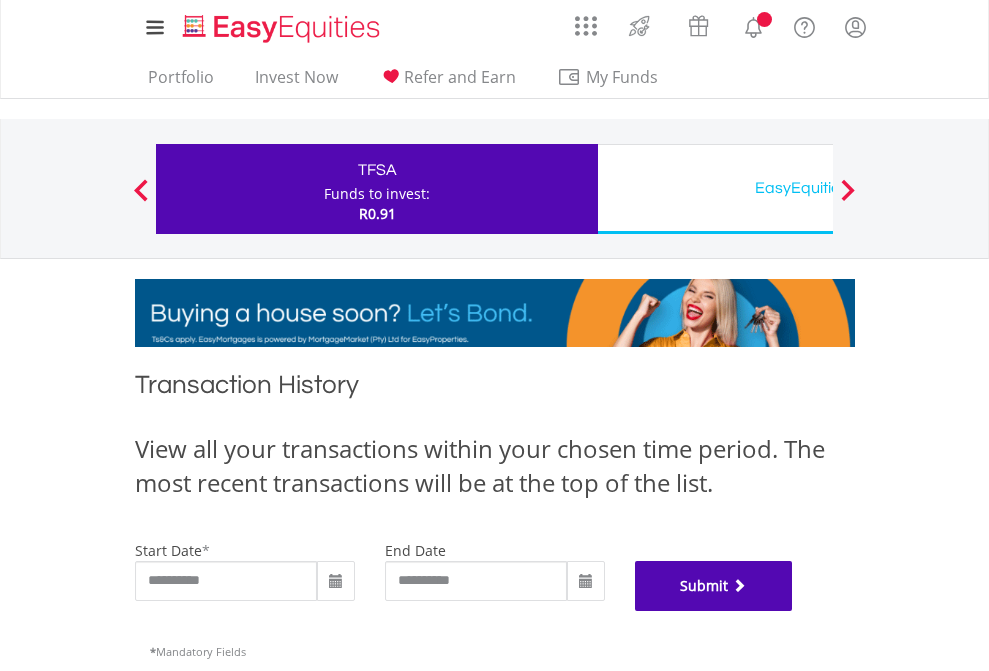 click on "Submit" at bounding box center (714, 586) 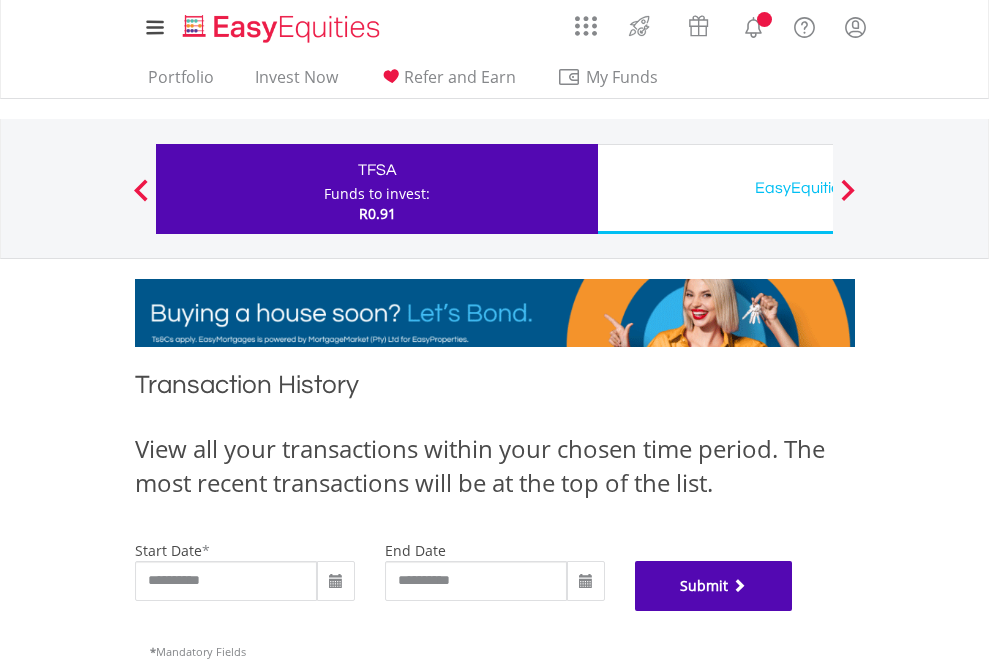 scroll, scrollTop: 811, scrollLeft: 0, axis: vertical 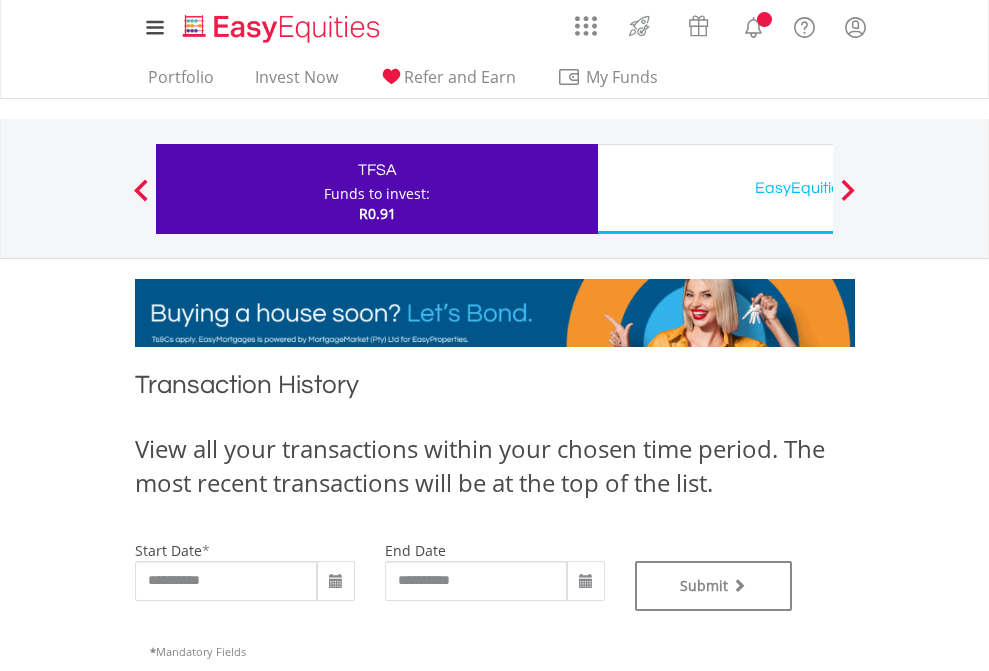 click on "EasyEquities USD" at bounding box center (818, 188) 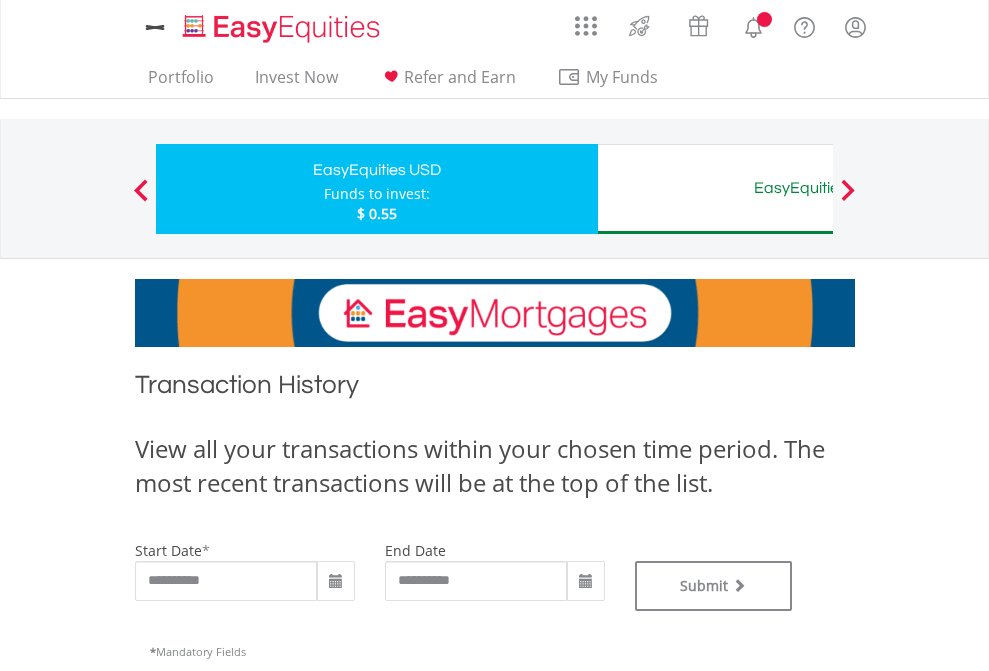 scroll, scrollTop: 0, scrollLeft: 0, axis: both 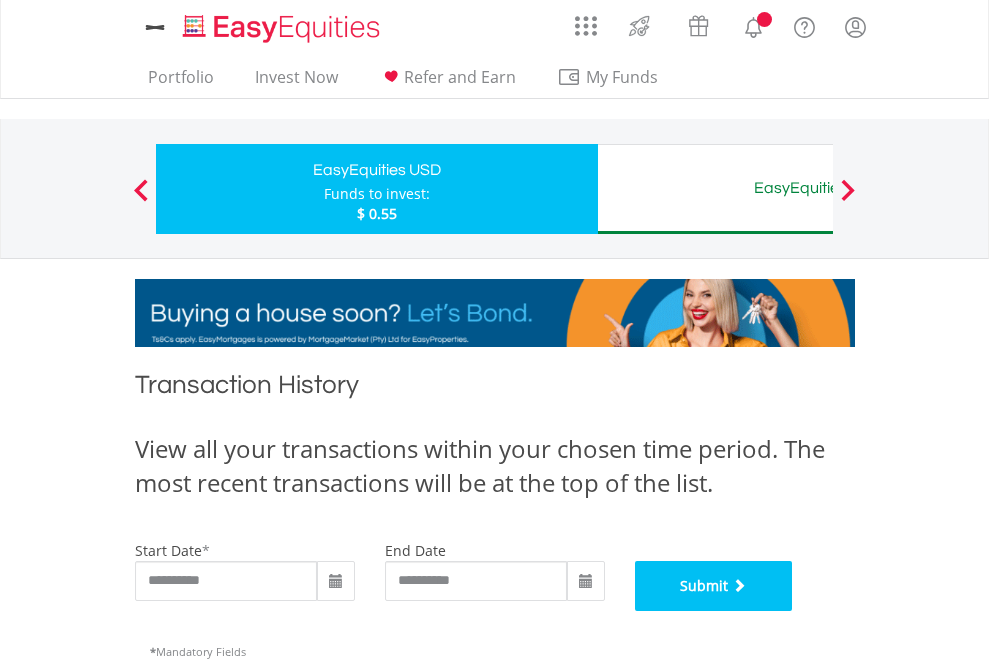click on "Submit" at bounding box center [714, 586] 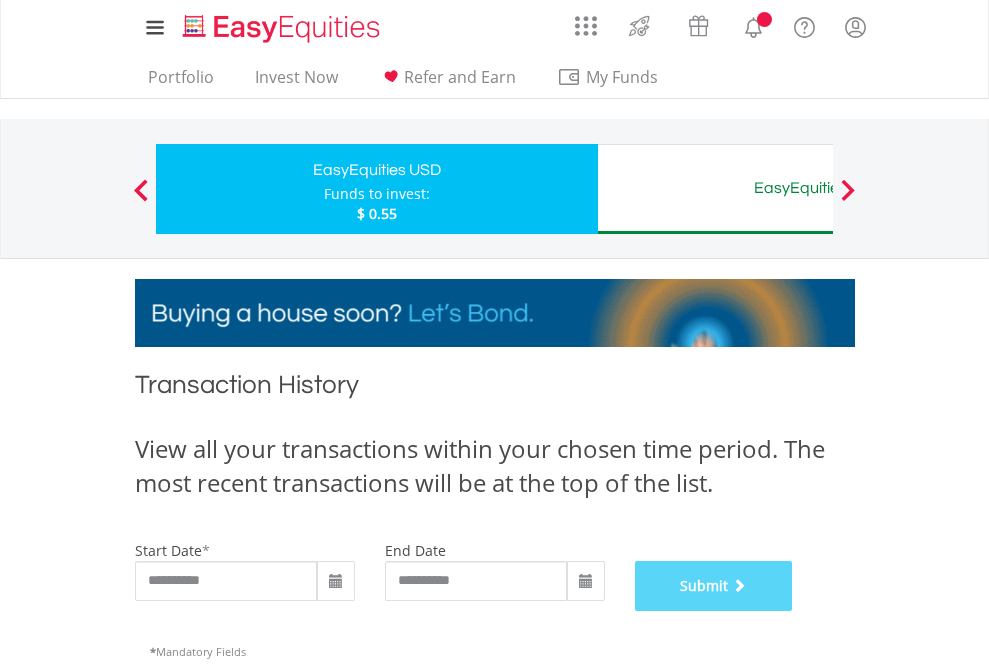 scroll, scrollTop: 811, scrollLeft: 0, axis: vertical 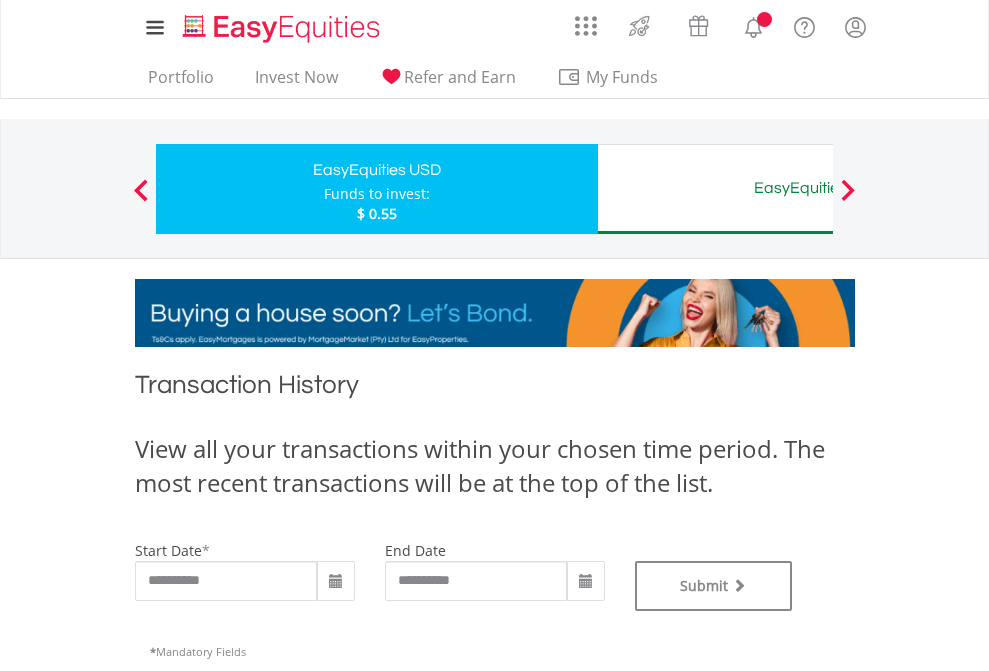 click on "EasyEquities AUD" at bounding box center (818, 188) 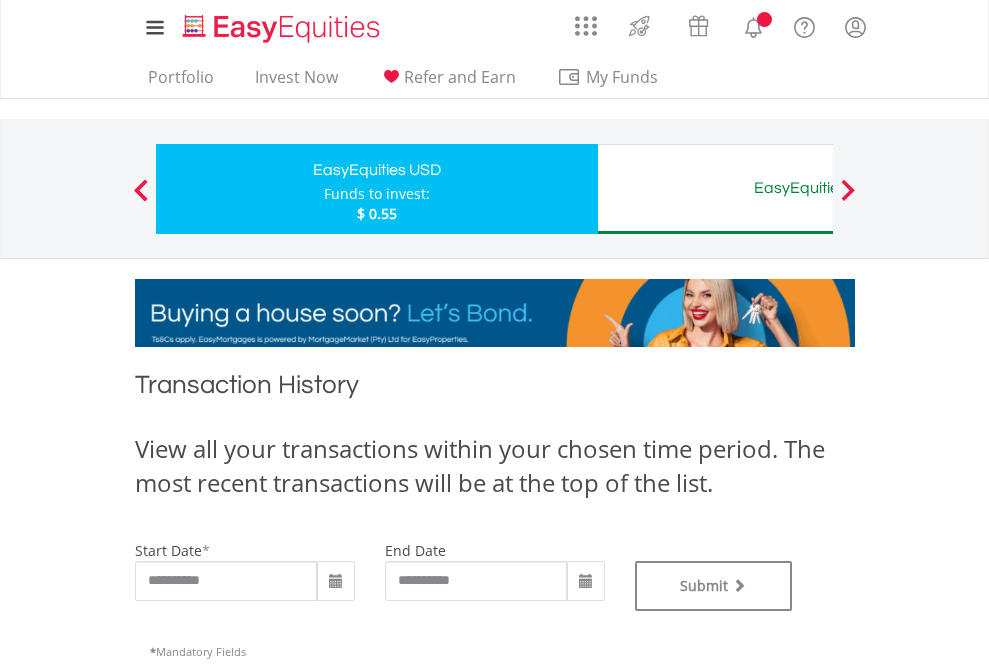 type on "**********" 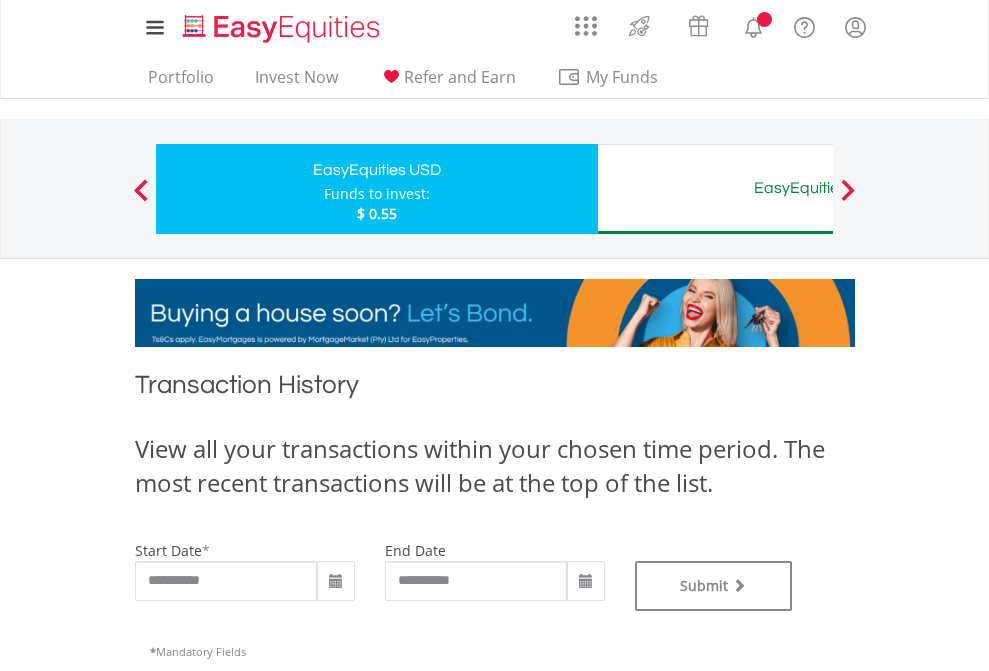 type on "**********" 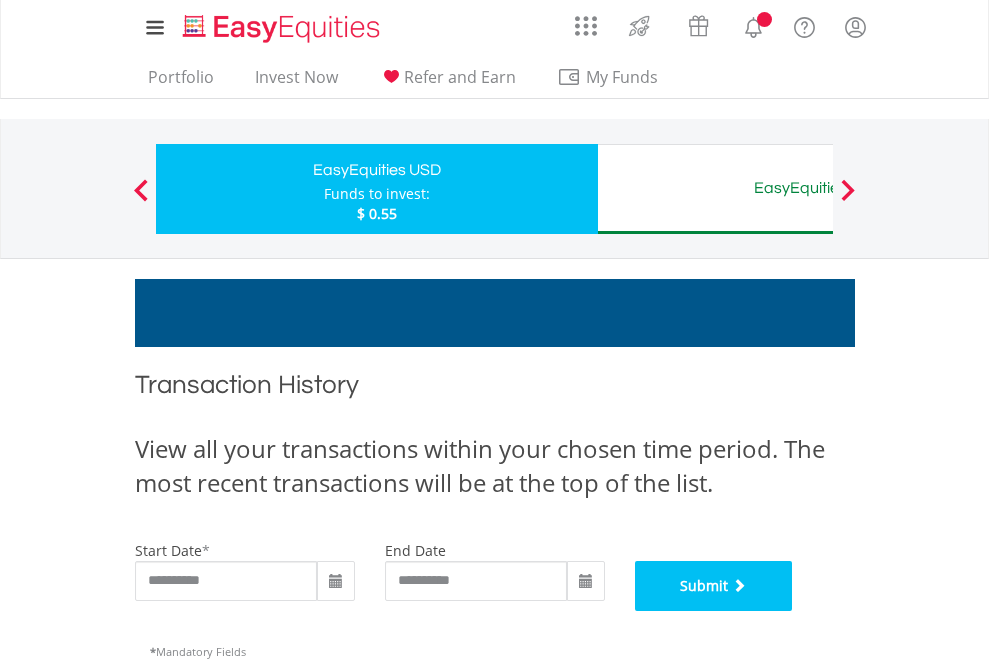 click on "Submit" at bounding box center (714, 586) 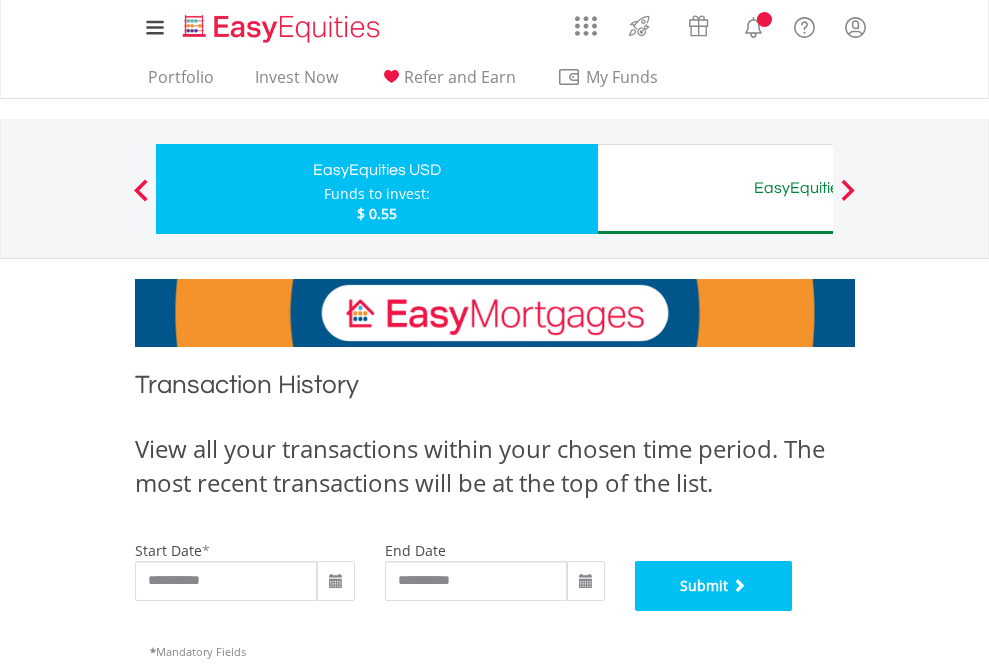 scroll, scrollTop: 811, scrollLeft: 0, axis: vertical 